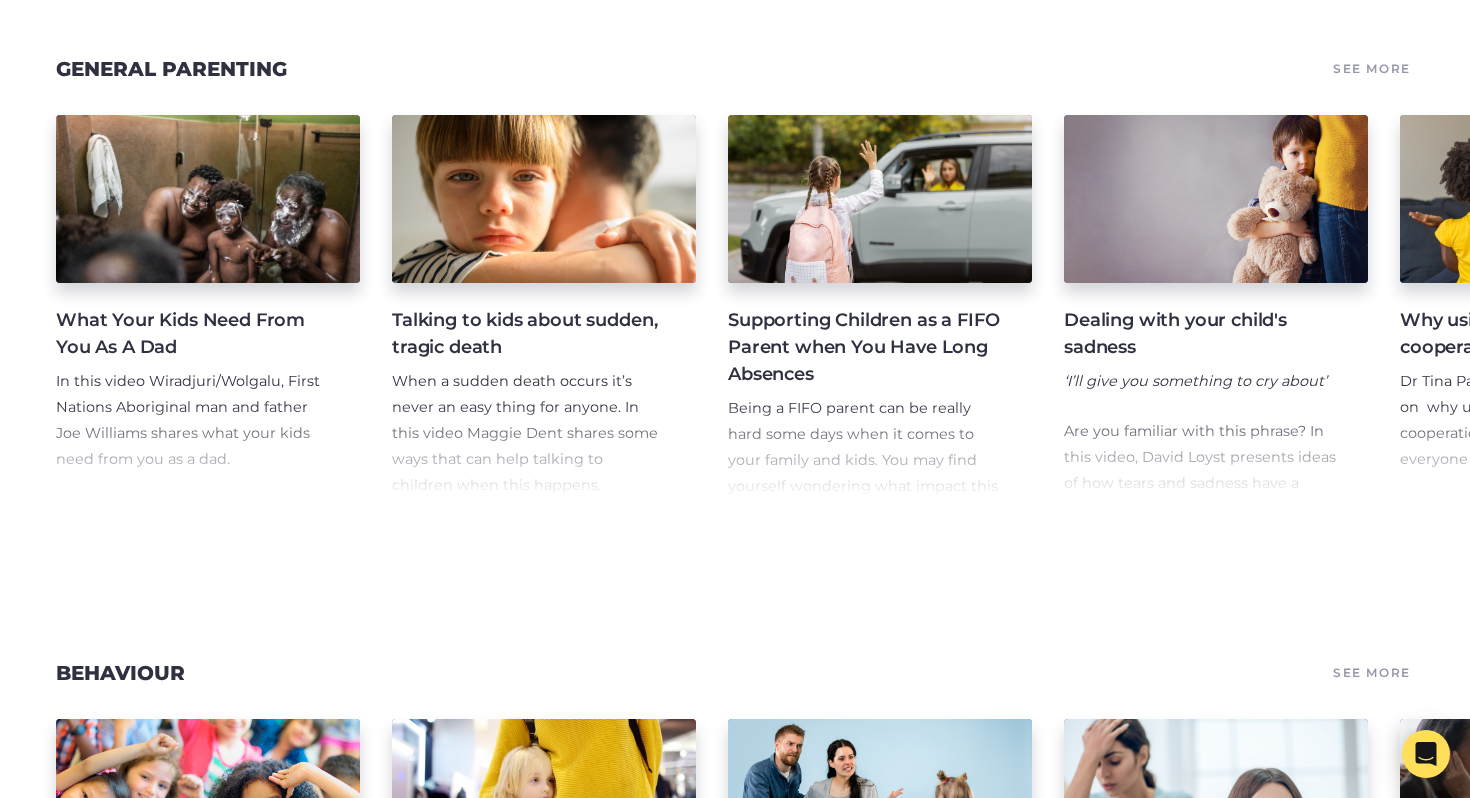scroll, scrollTop: 2633, scrollLeft: 0, axis: vertical 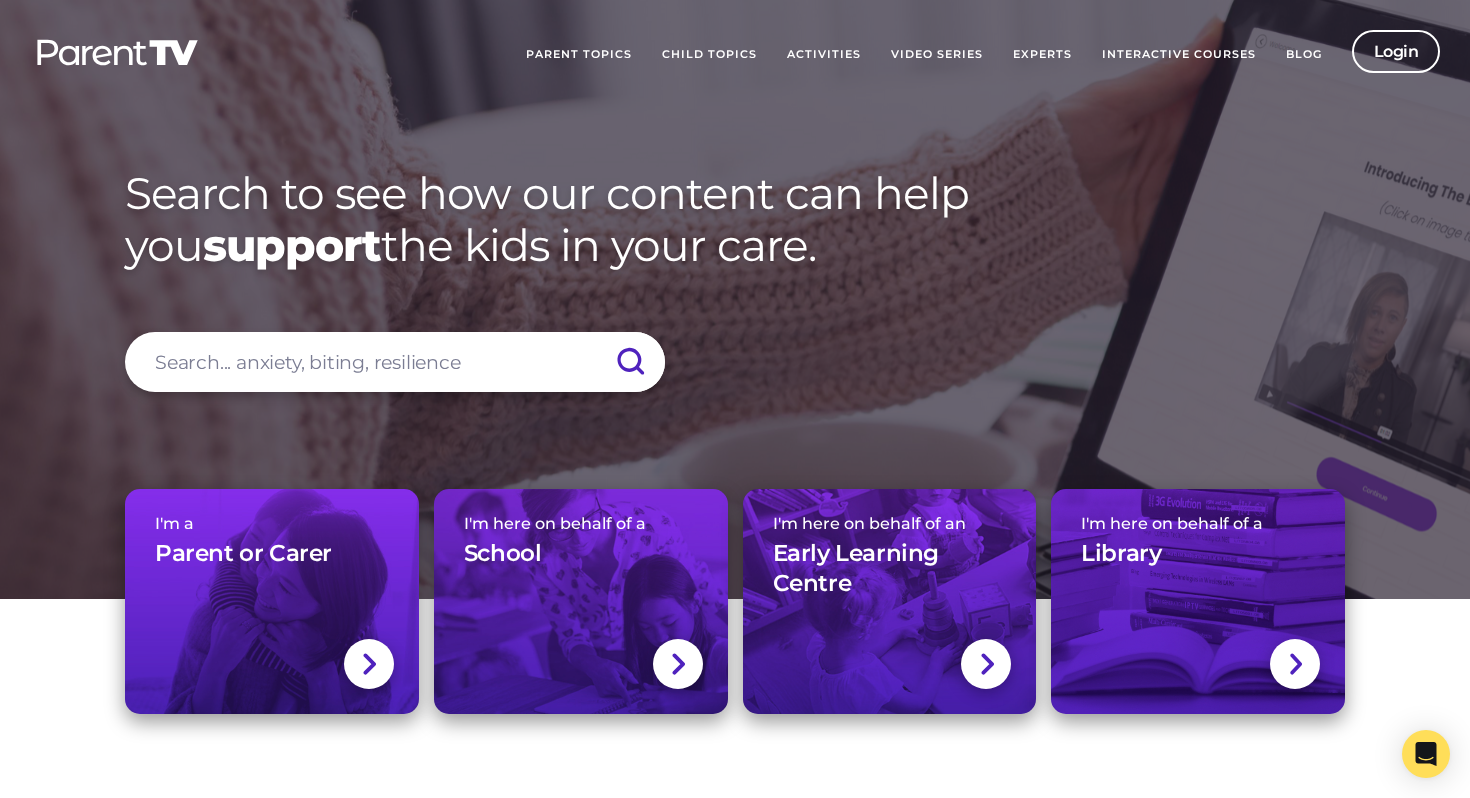 click at bounding box center [395, 362] 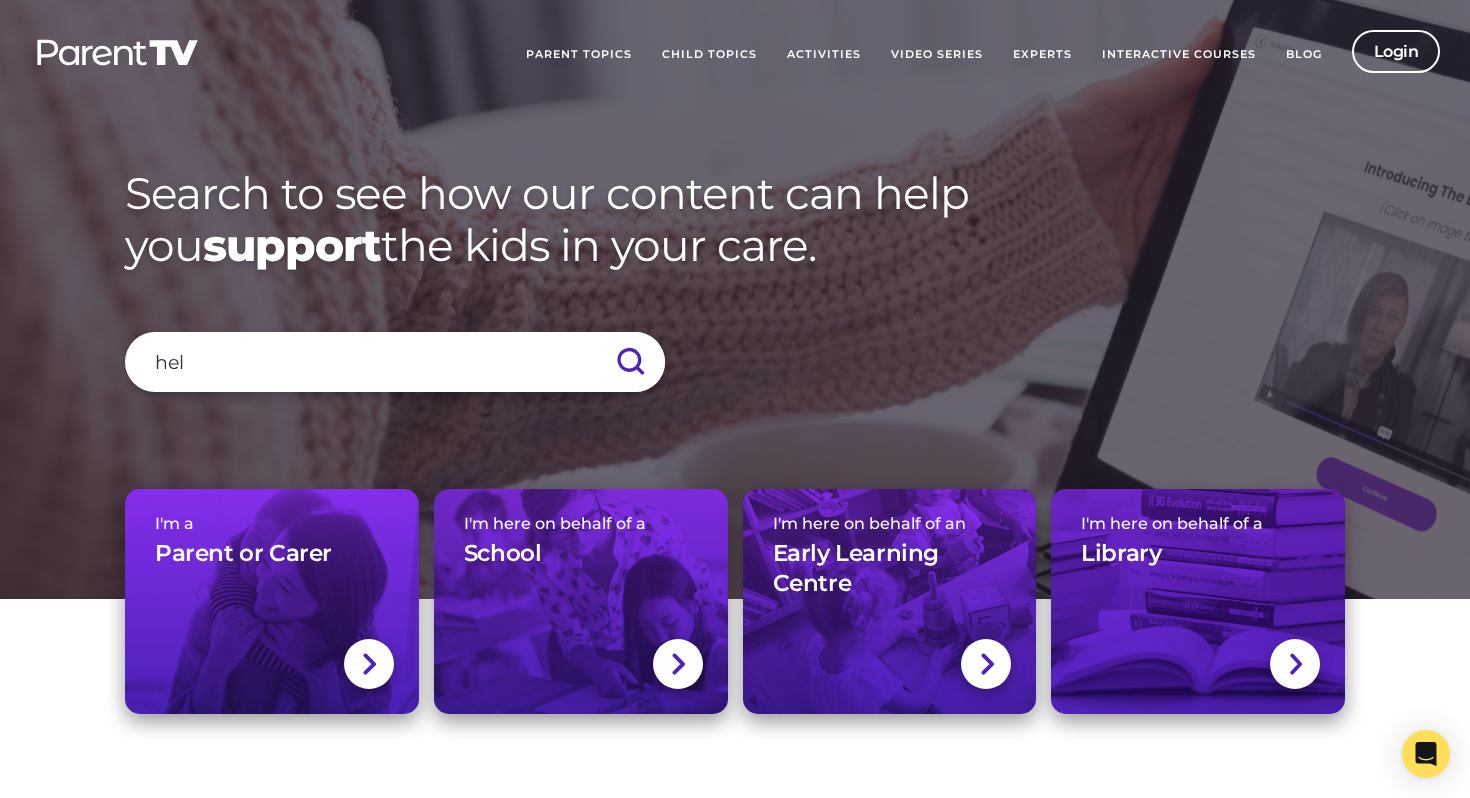 type on "help" 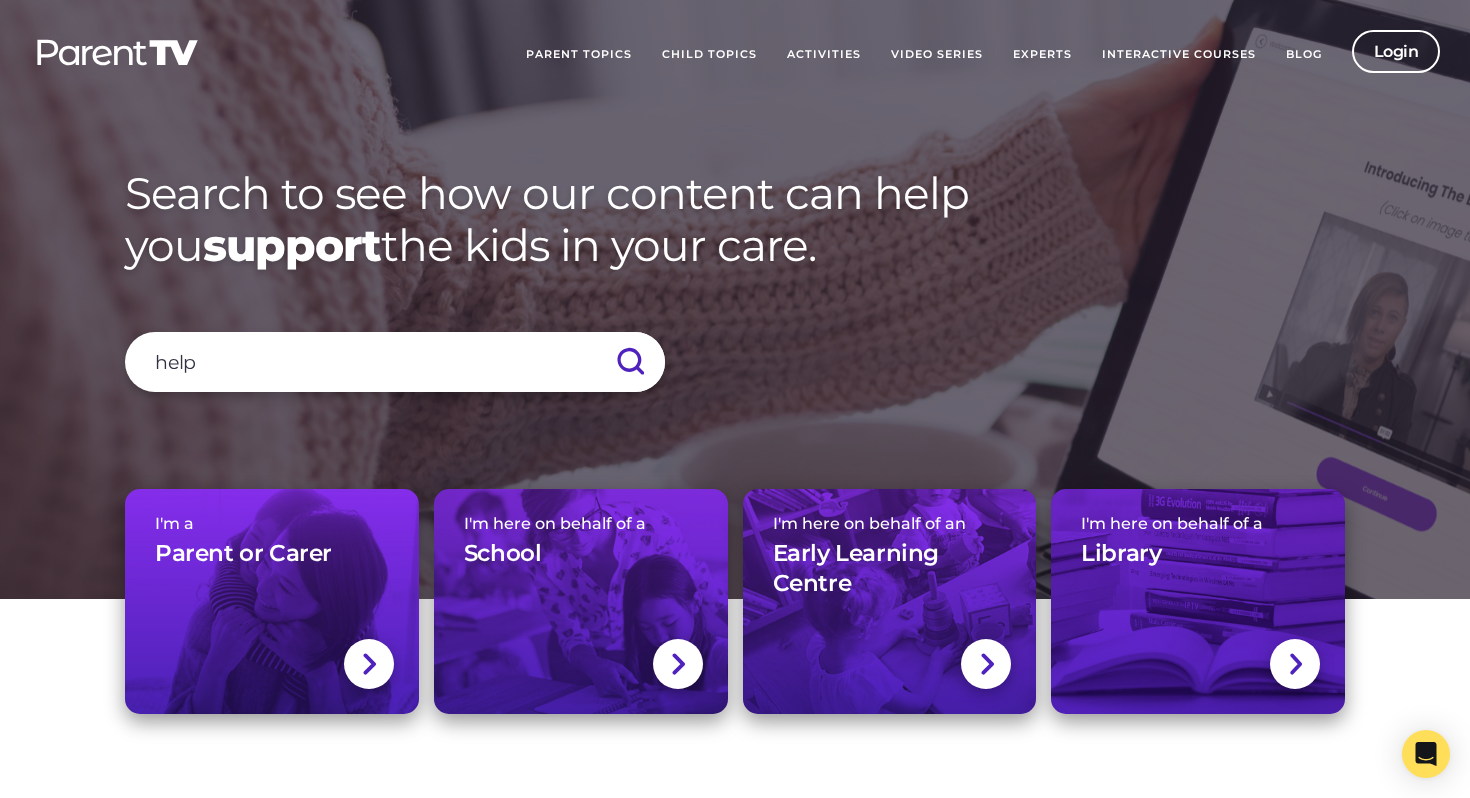click at bounding box center (630, 362) 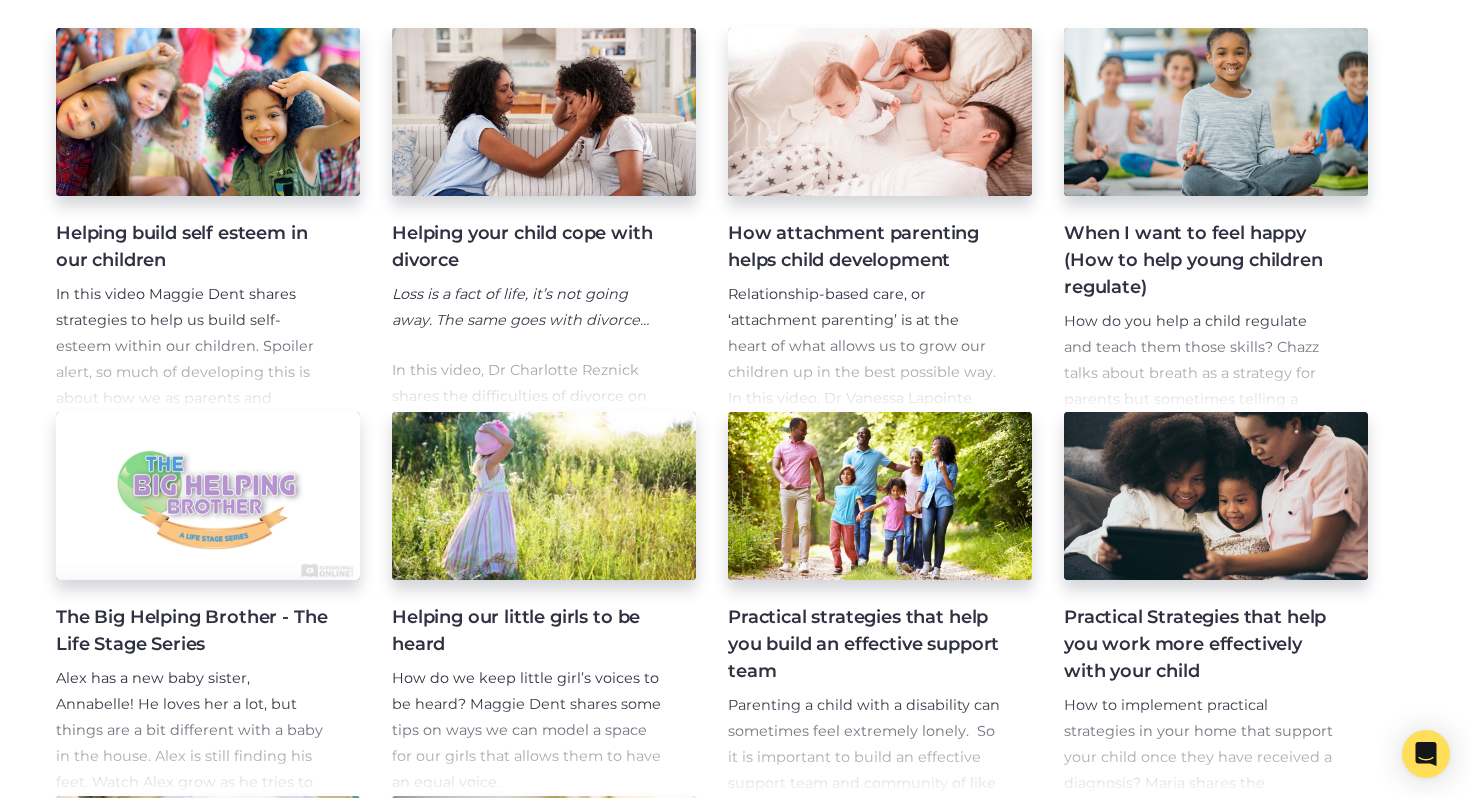 scroll, scrollTop: 0, scrollLeft: 0, axis: both 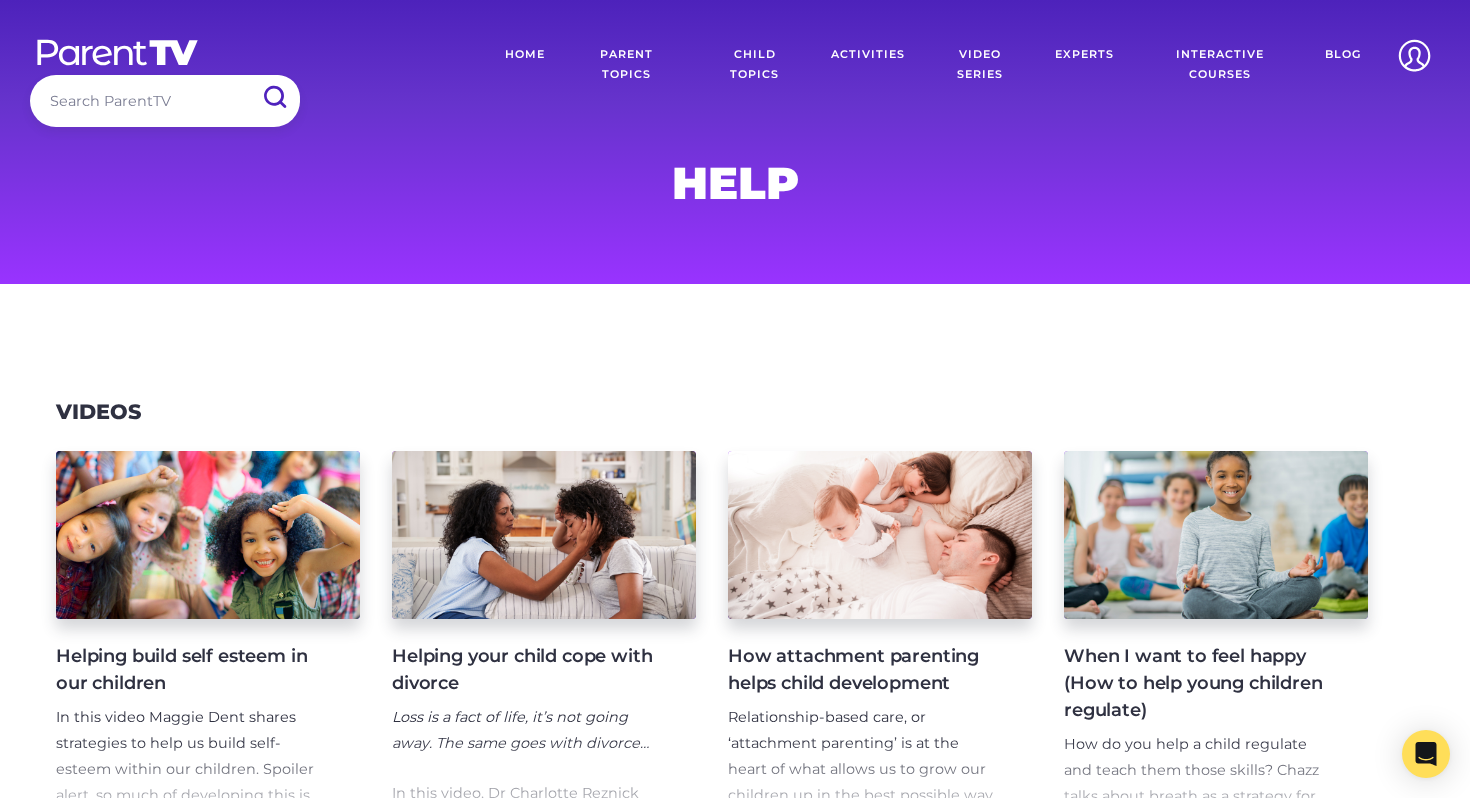 click on "Interactive Courses" at bounding box center (1219, 65) 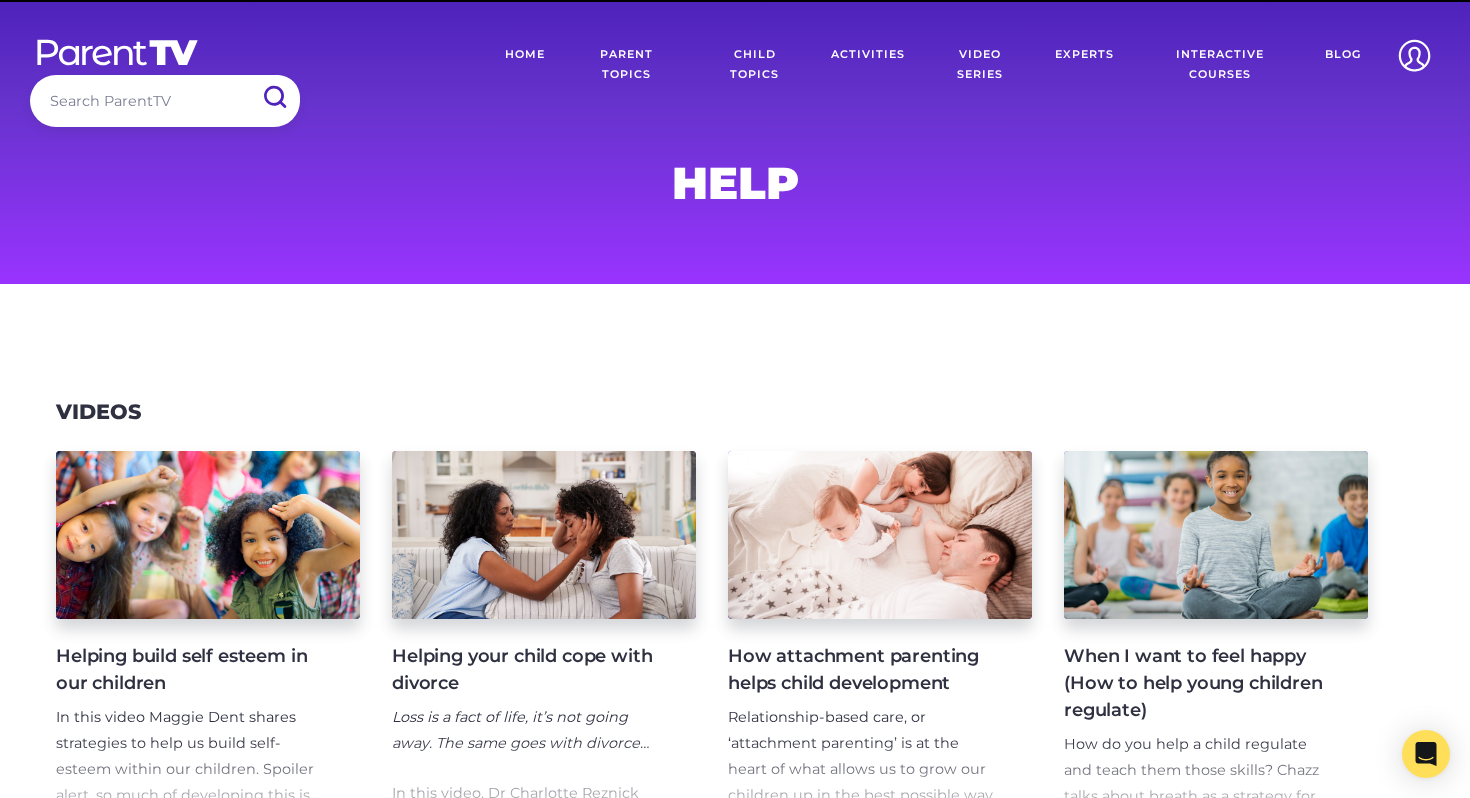 scroll, scrollTop: 0, scrollLeft: 0, axis: both 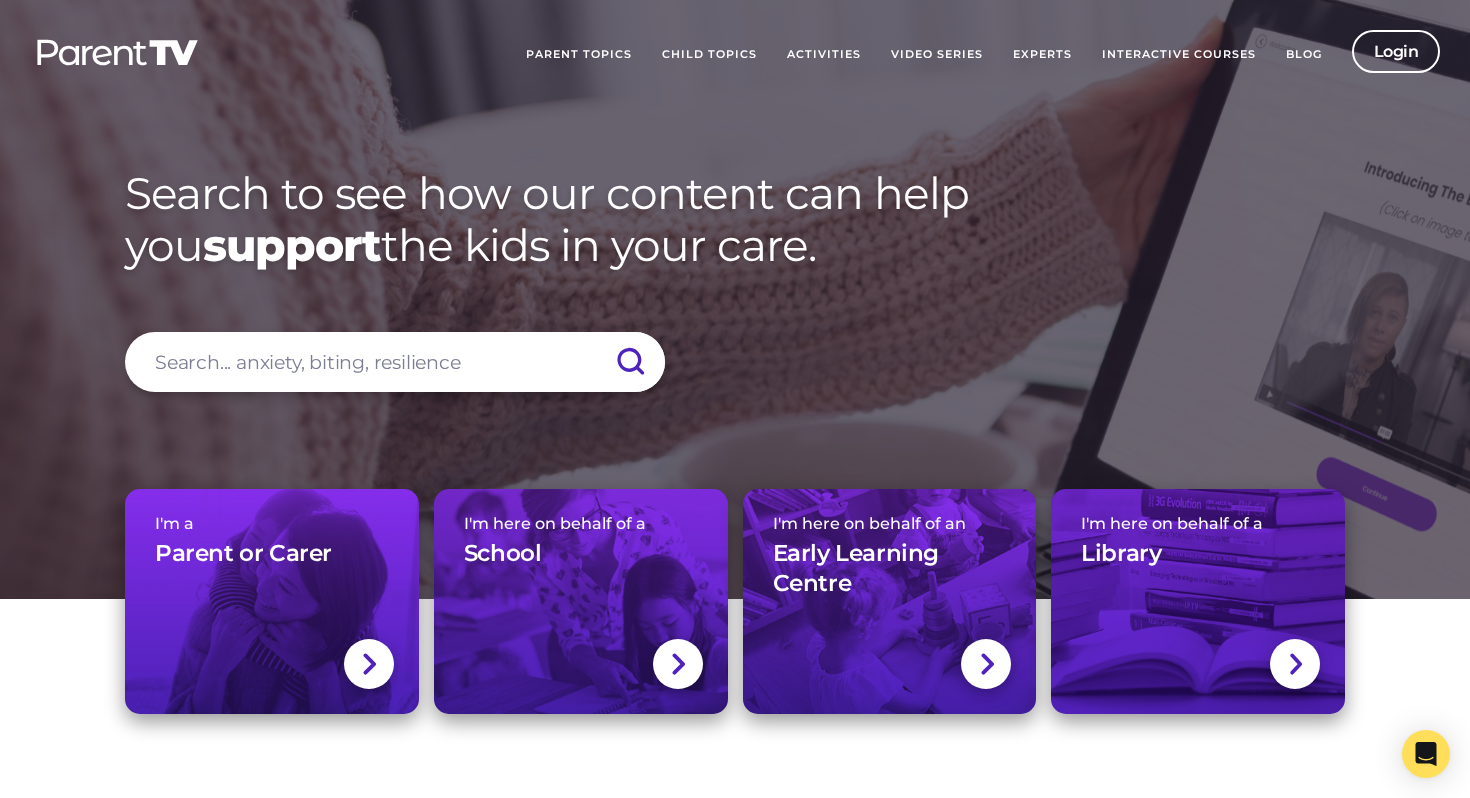 click on "Video Series" at bounding box center [937, 55] 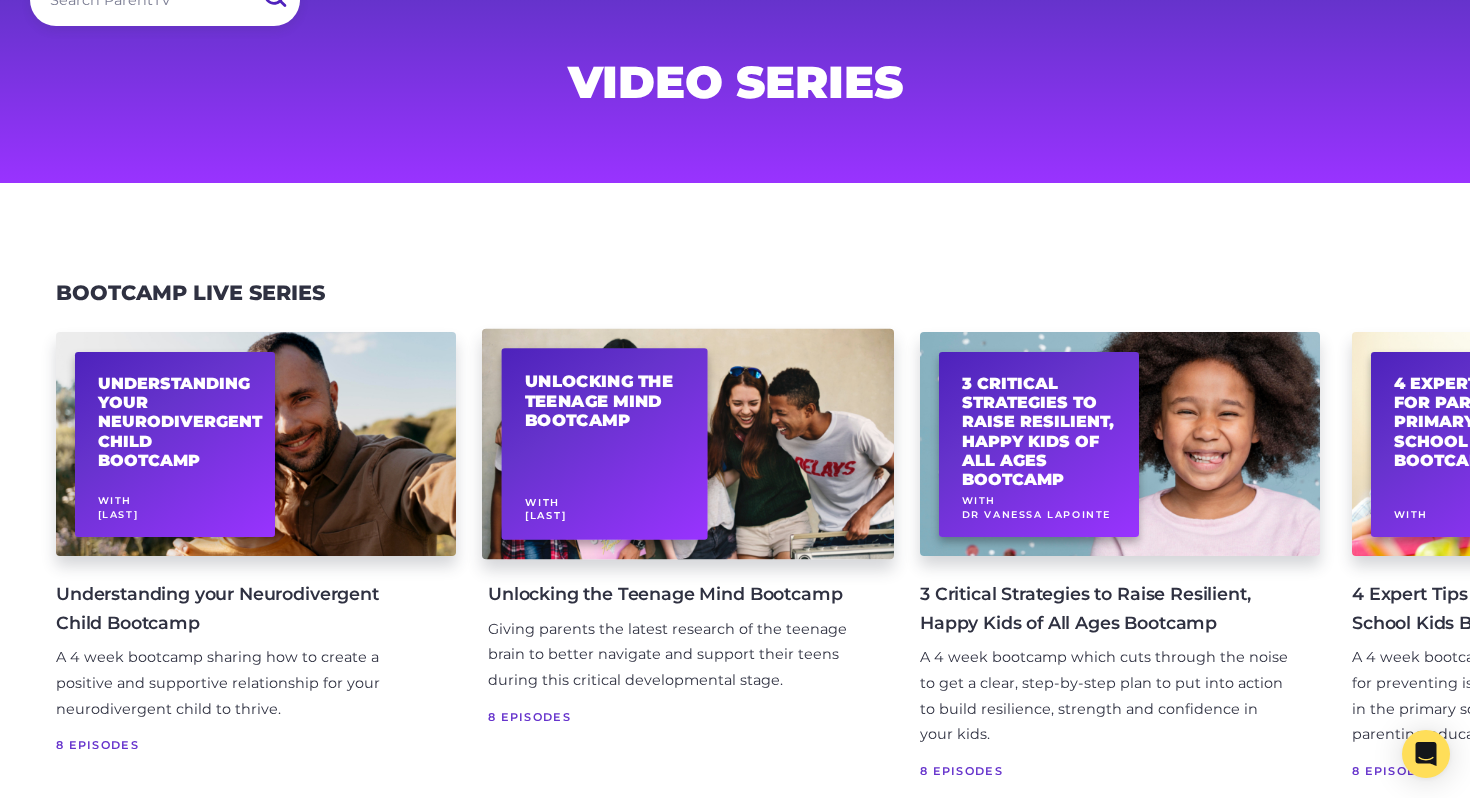 scroll, scrollTop: 116, scrollLeft: 0, axis: vertical 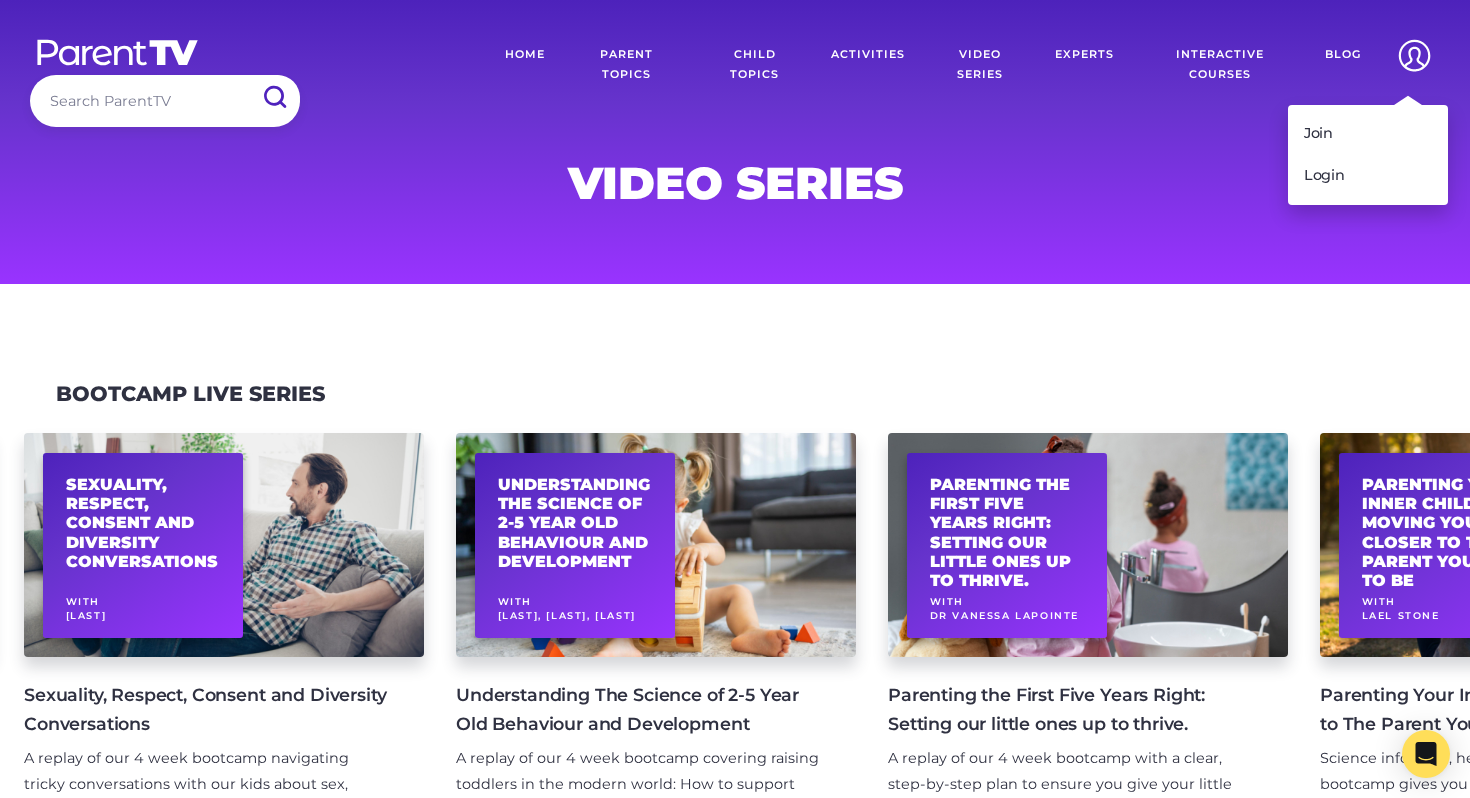 click at bounding box center (1414, 55) 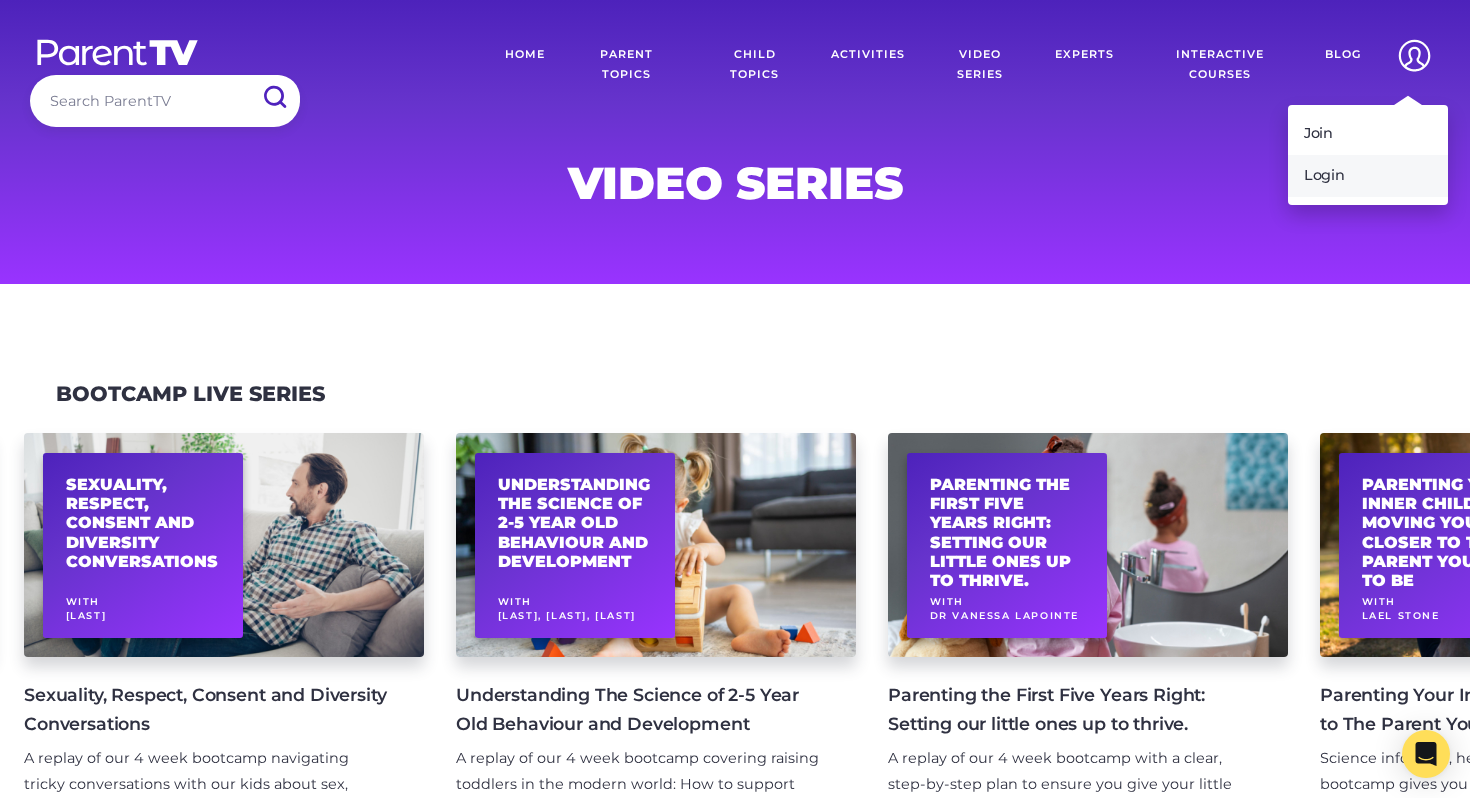click on "Login" at bounding box center [1368, 176] 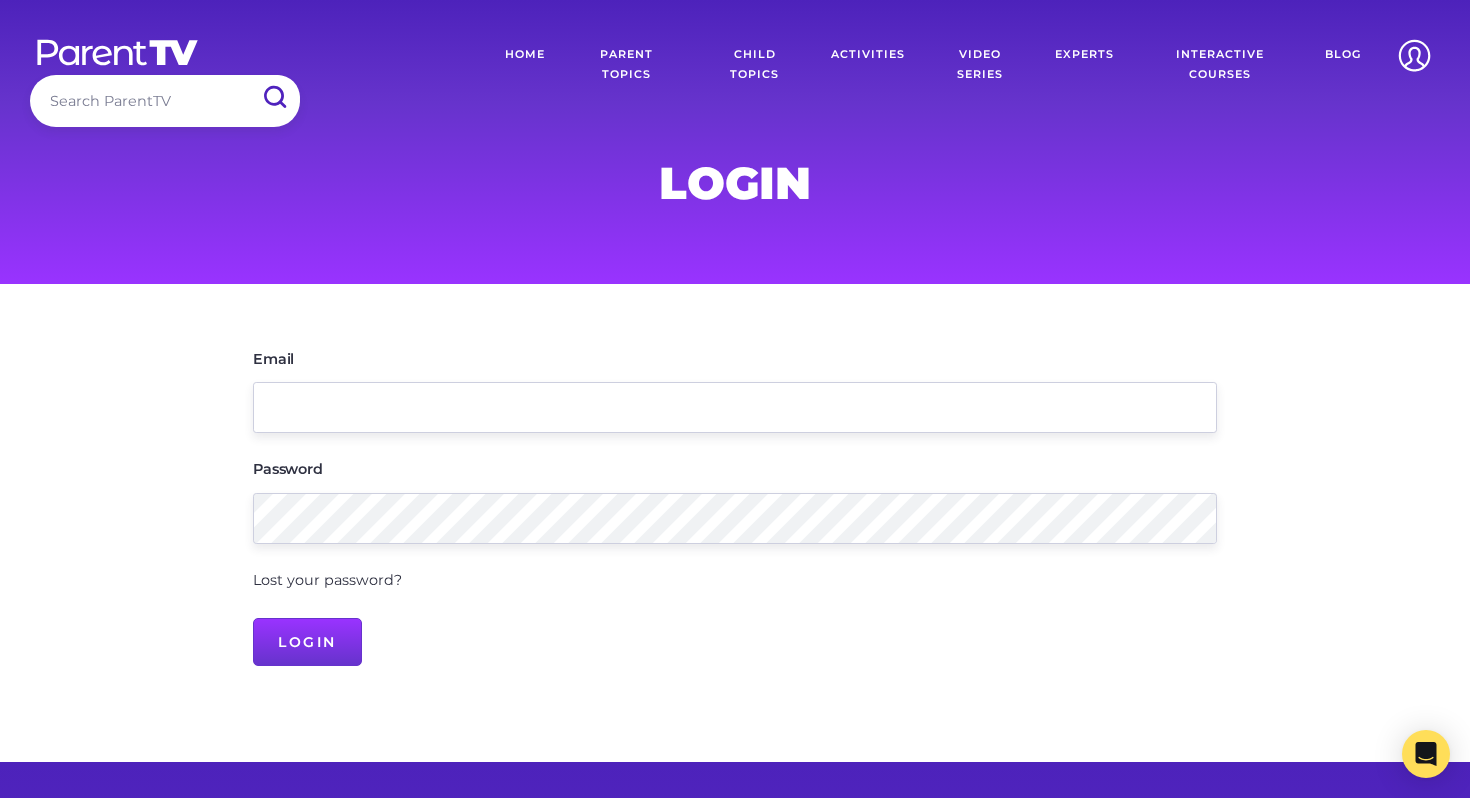 scroll, scrollTop: 0, scrollLeft: 0, axis: both 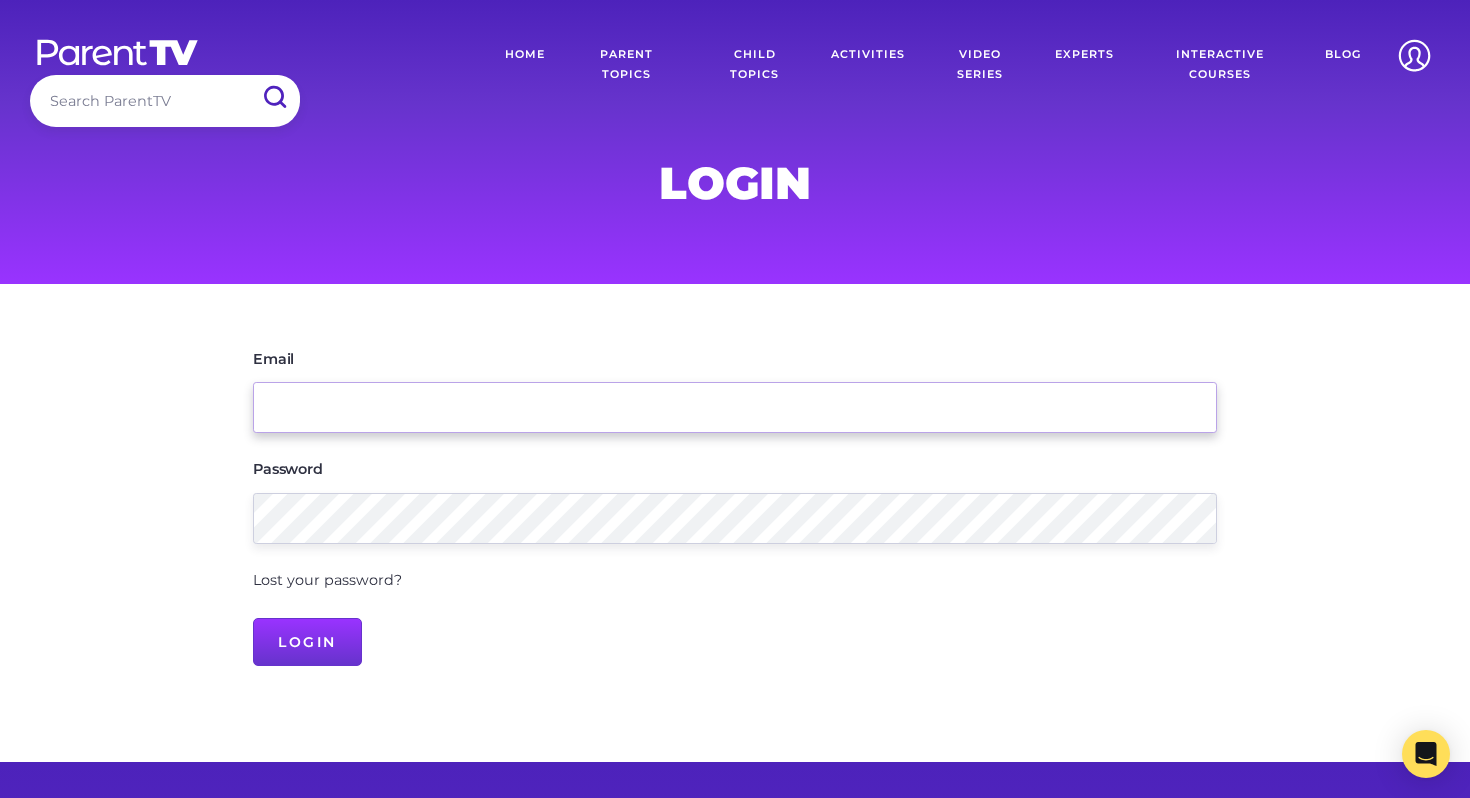 click on "Email" at bounding box center (735, 407) 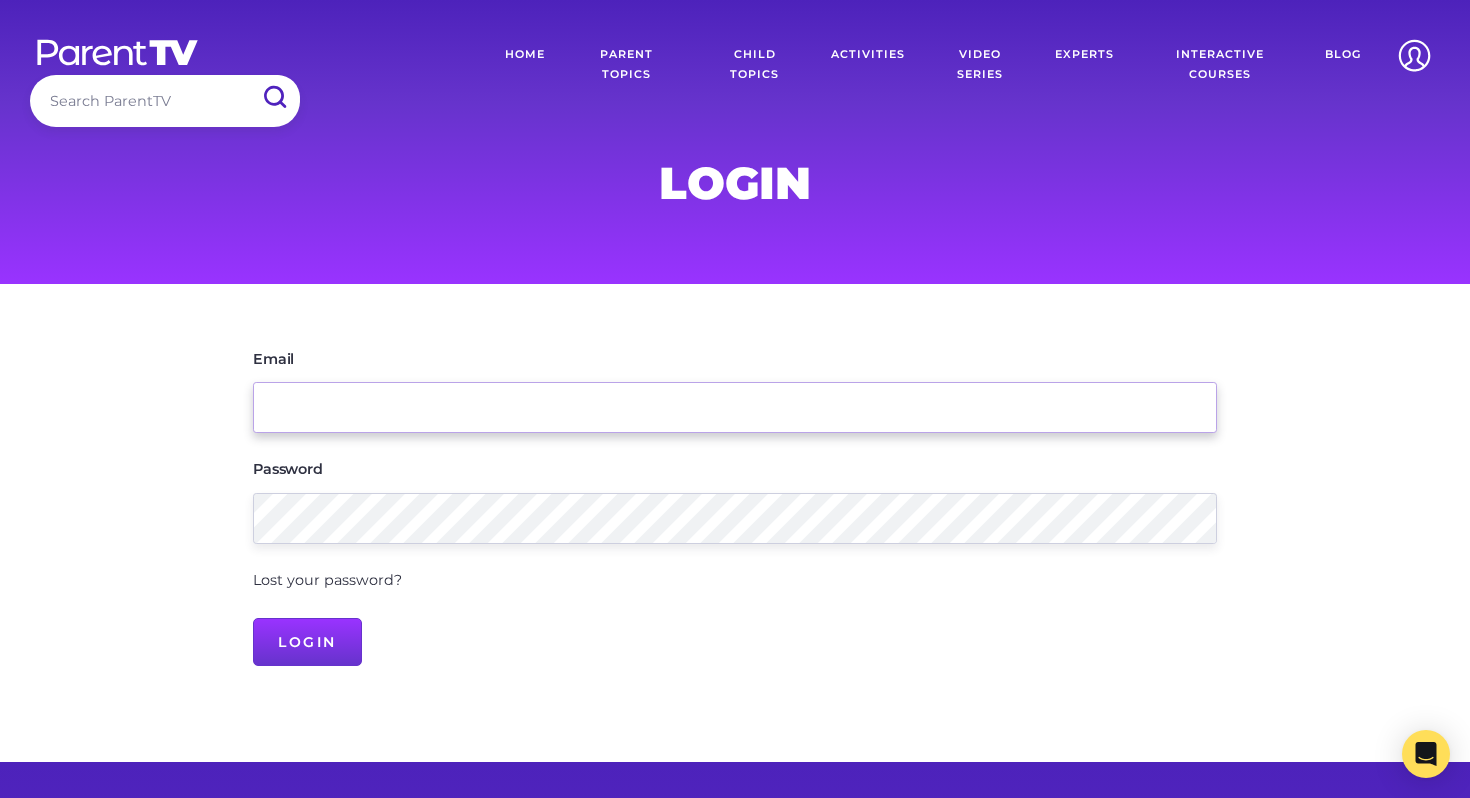 type on "[EMAIL]" 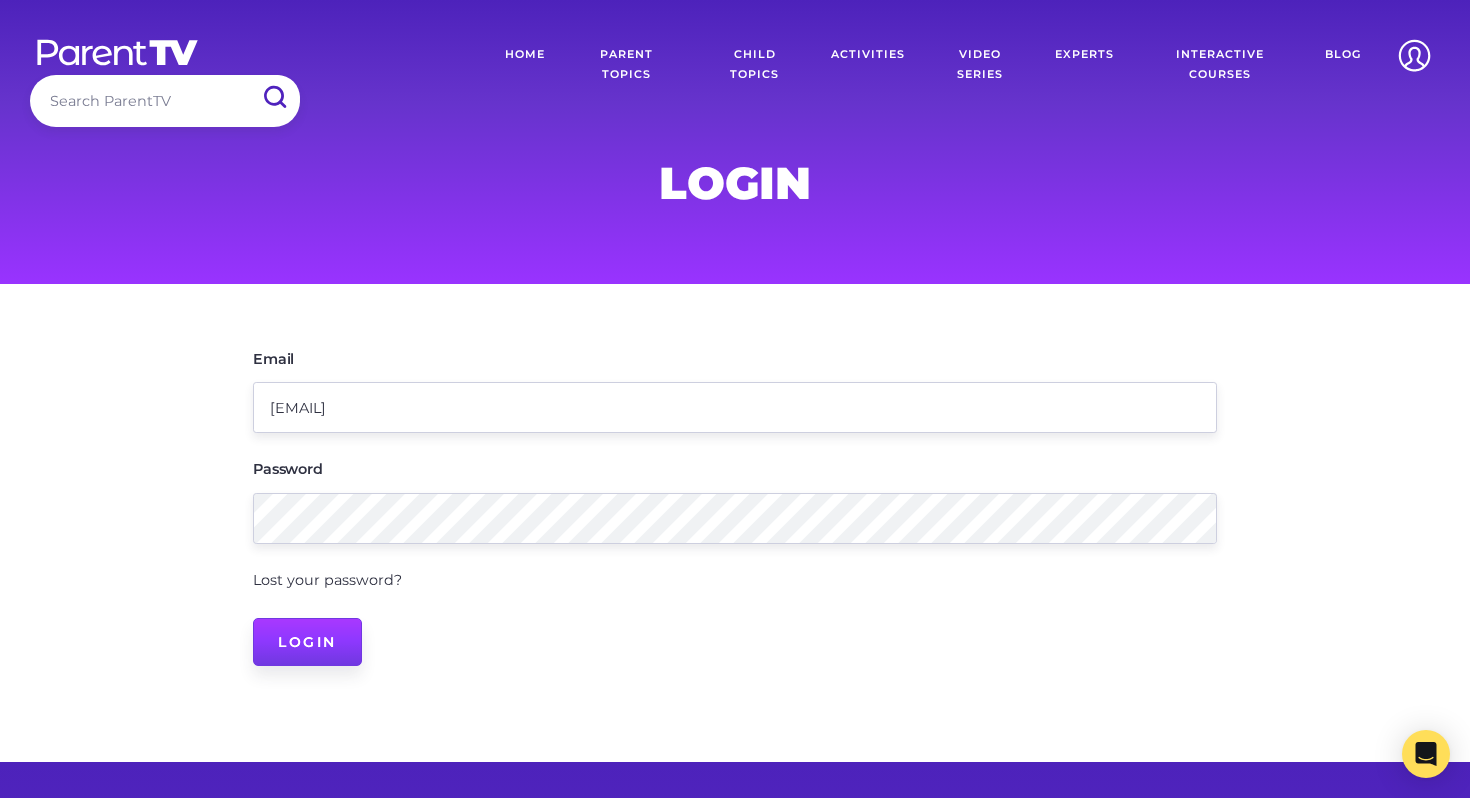 click on "Login" at bounding box center [307, 642] 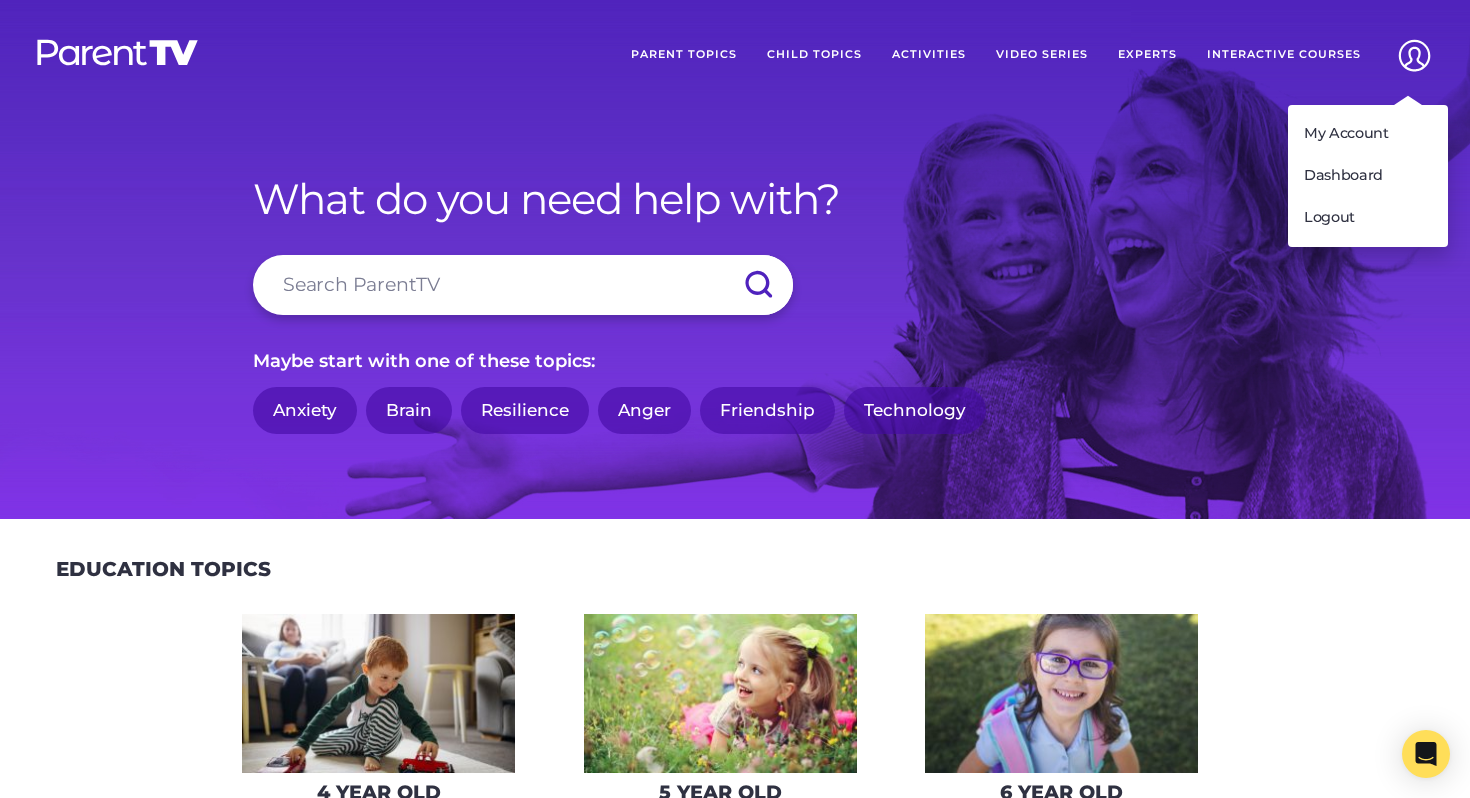 click at bounding box center [1414, 55] 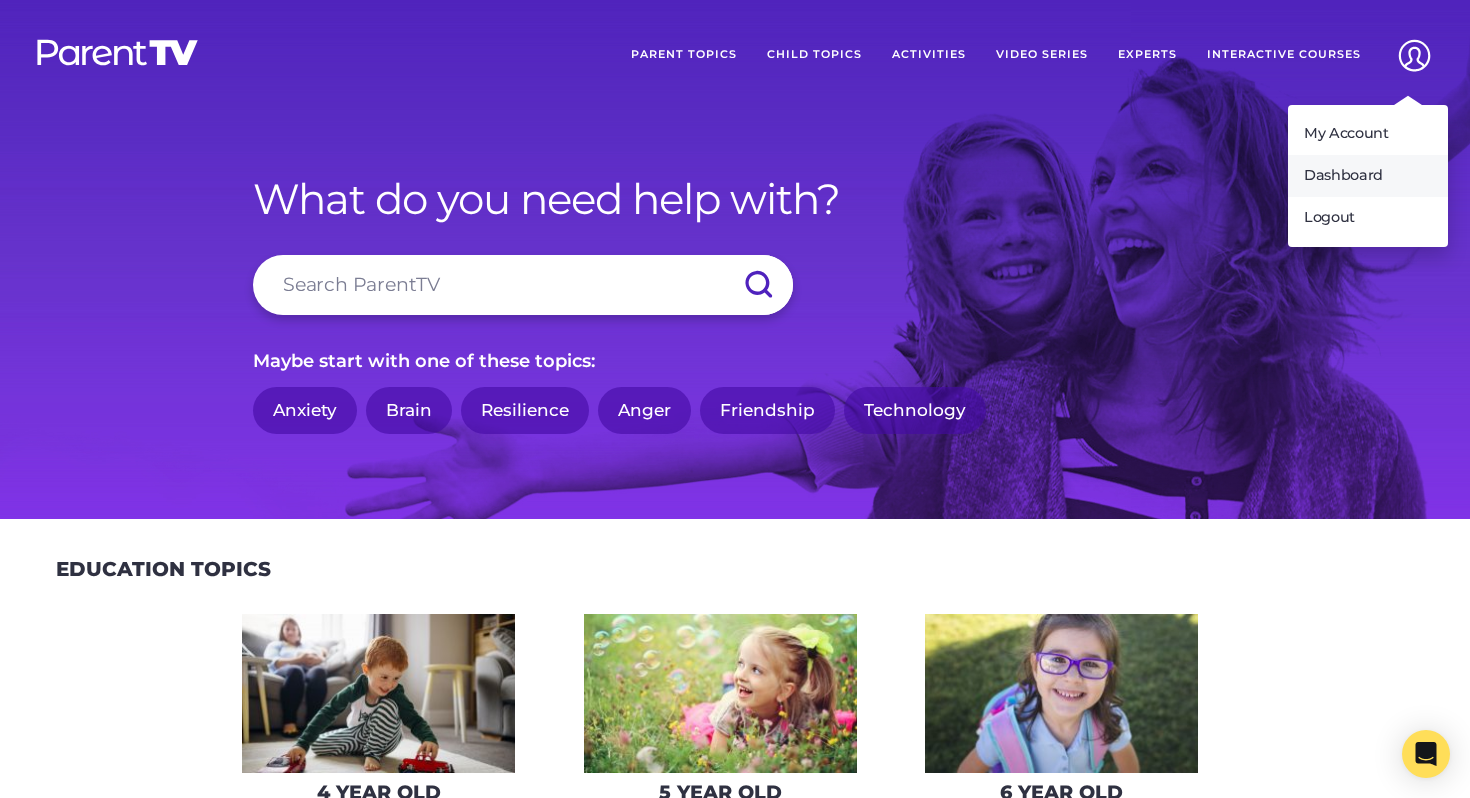 click on "Dashboard" at bounding box center [1368, 176] 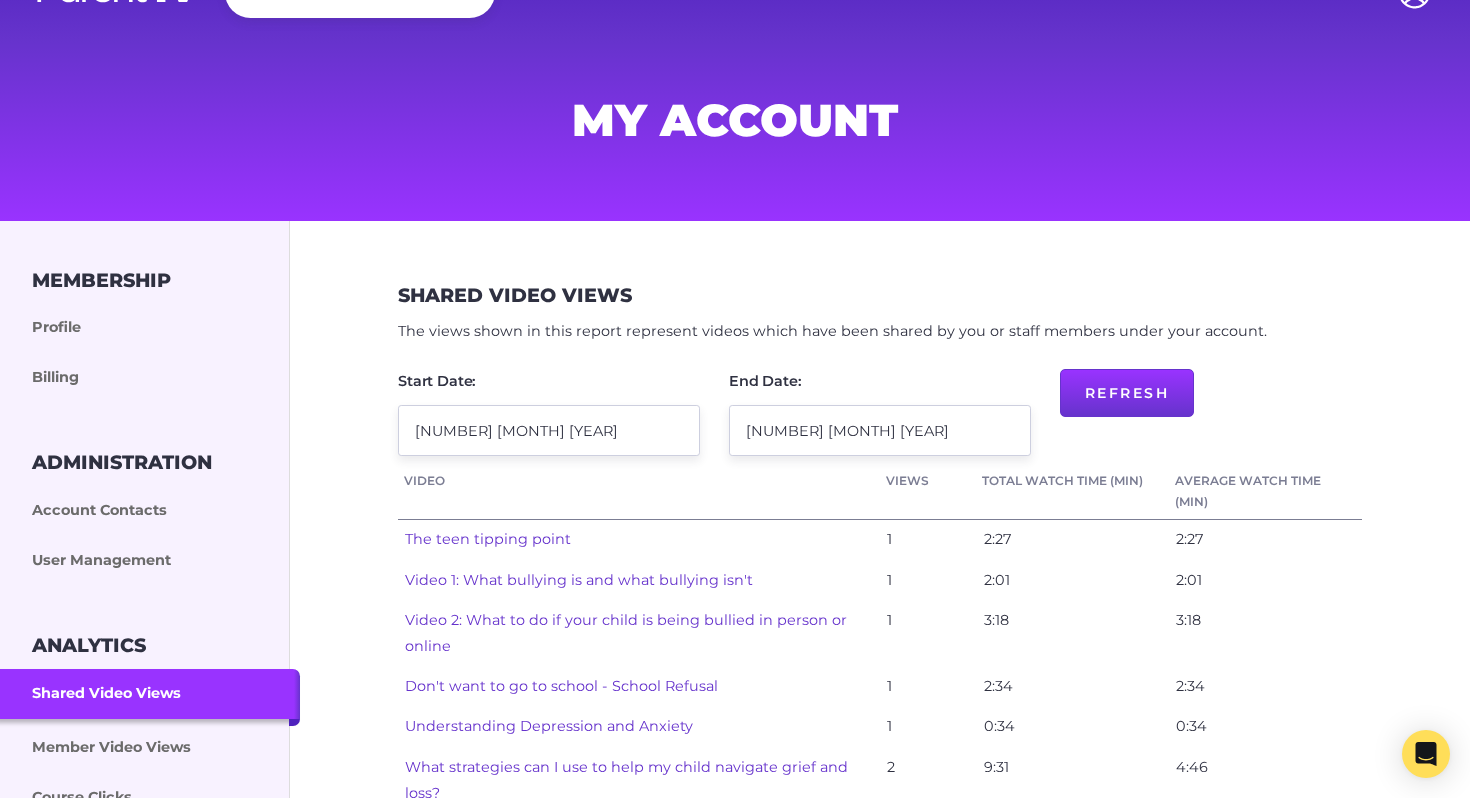 scroll, scrollTop: 89, scrollLeft: 0, axis: vertical 